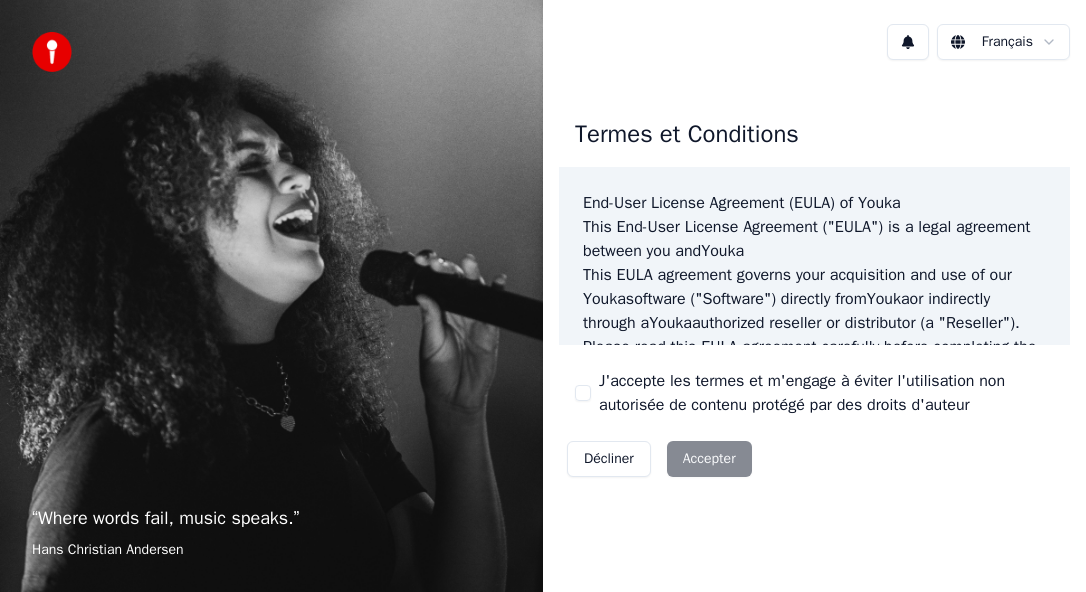 scroll, scrollTop: 0, scrollLeft: 0, axis: both 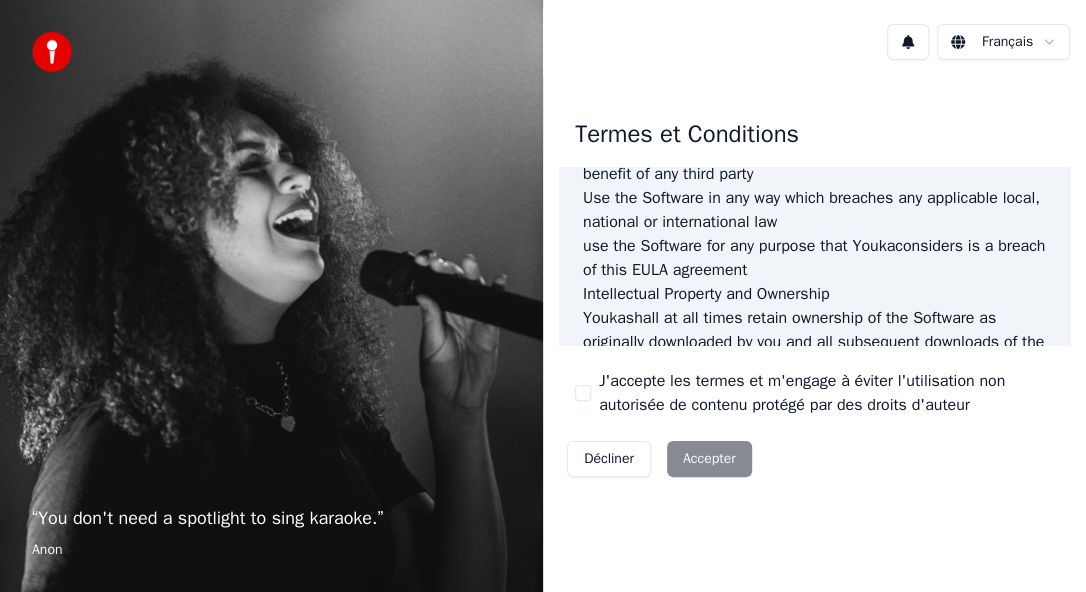 click on "Décliner Accepter" at bounding box center (659, 459) 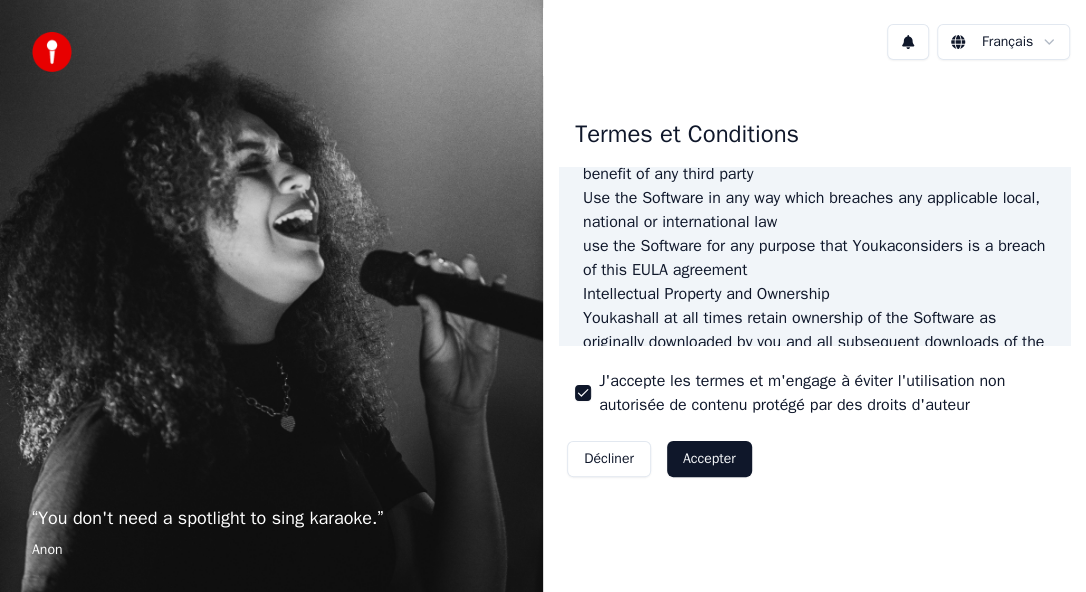click on "Accepter" at bounding box center [709, 459] 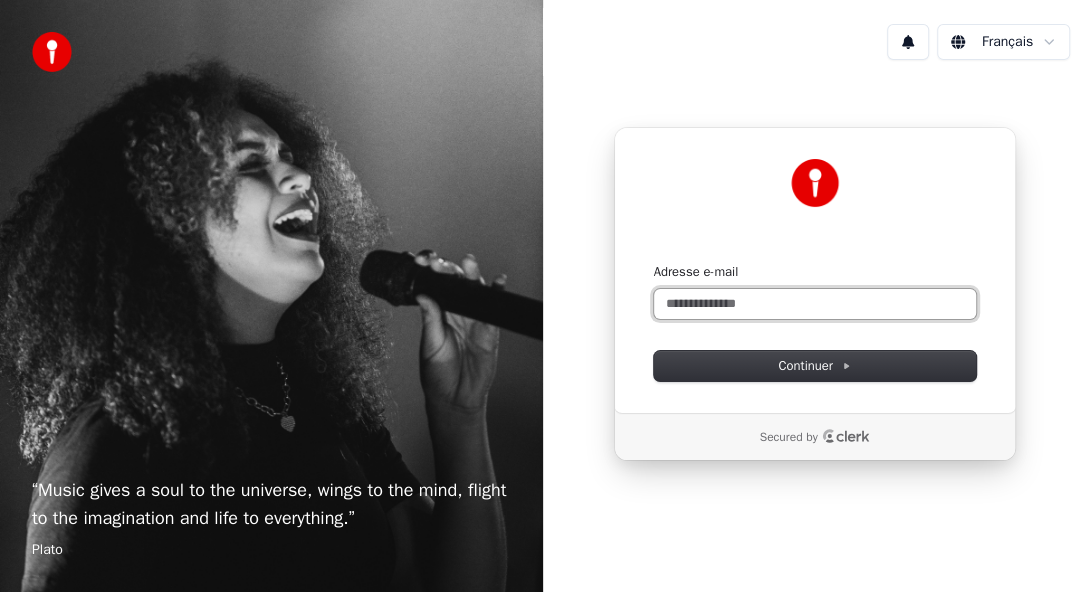 click on "Adresse e-mail" at bounding box center (815, 304) 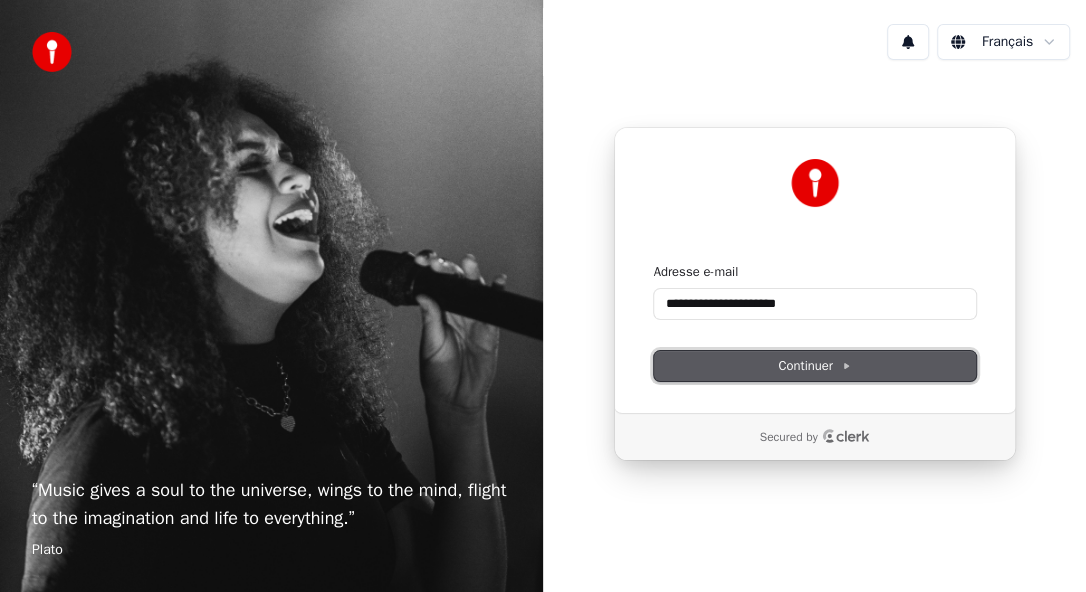 click on "Continuer" at bounding box center (814, 366) 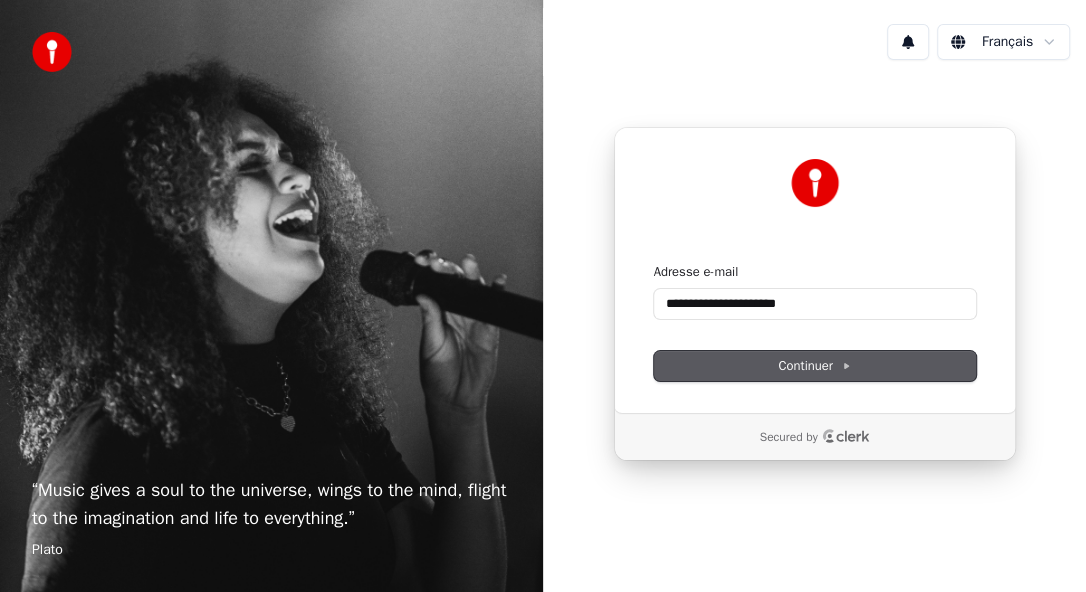 type on "**********" 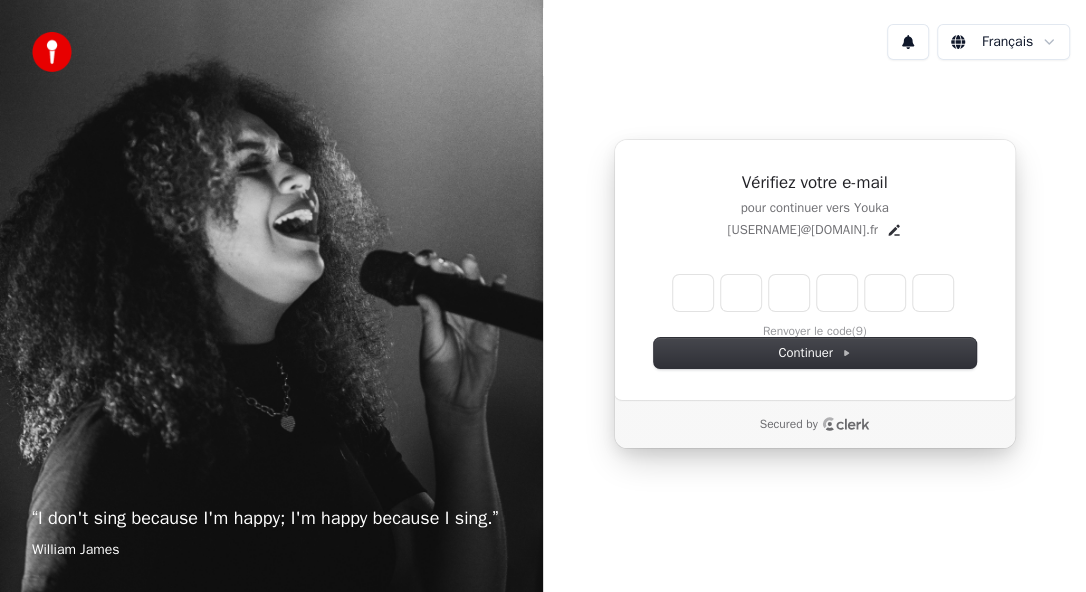 type on "*" 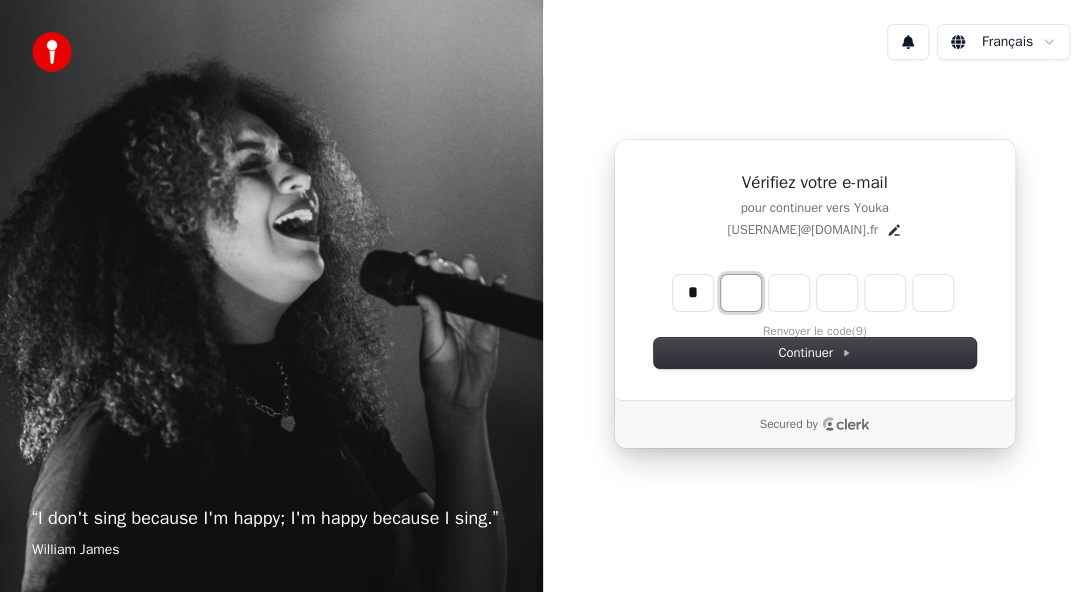 type on "*" 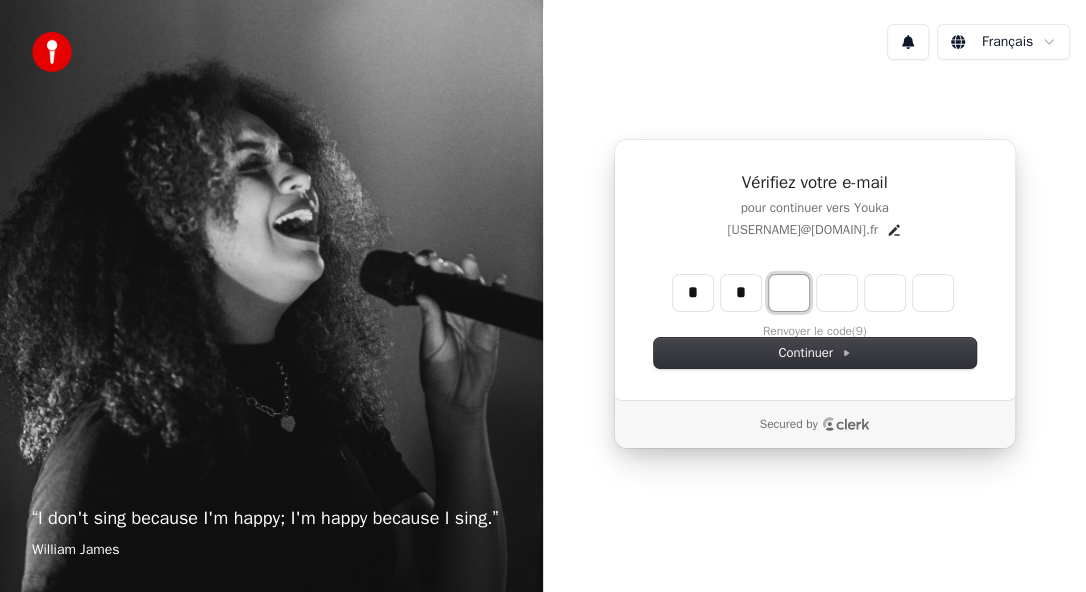 type on "**" 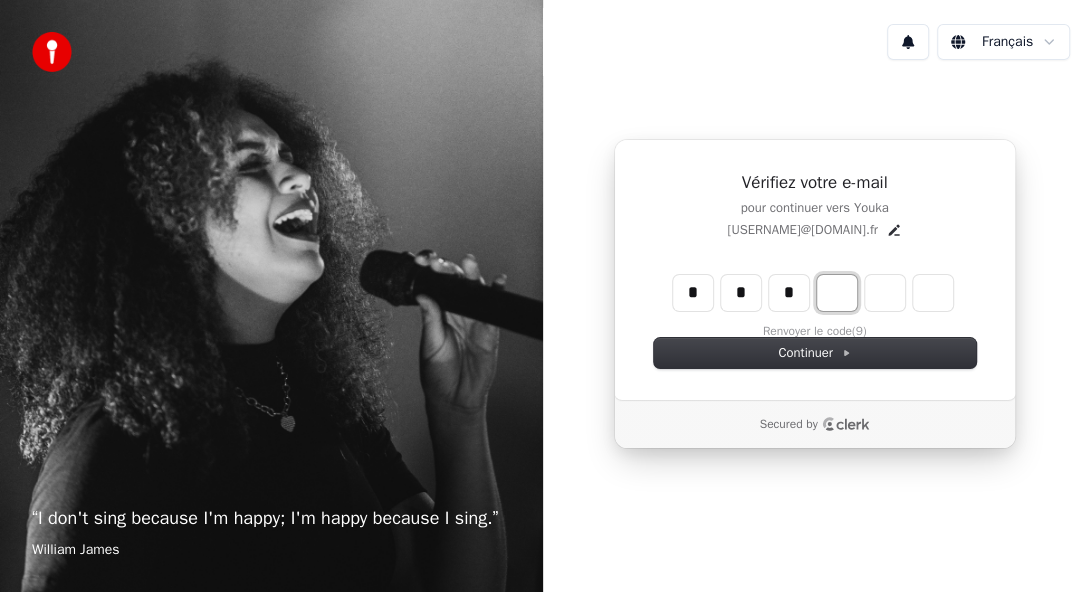 type on "***" 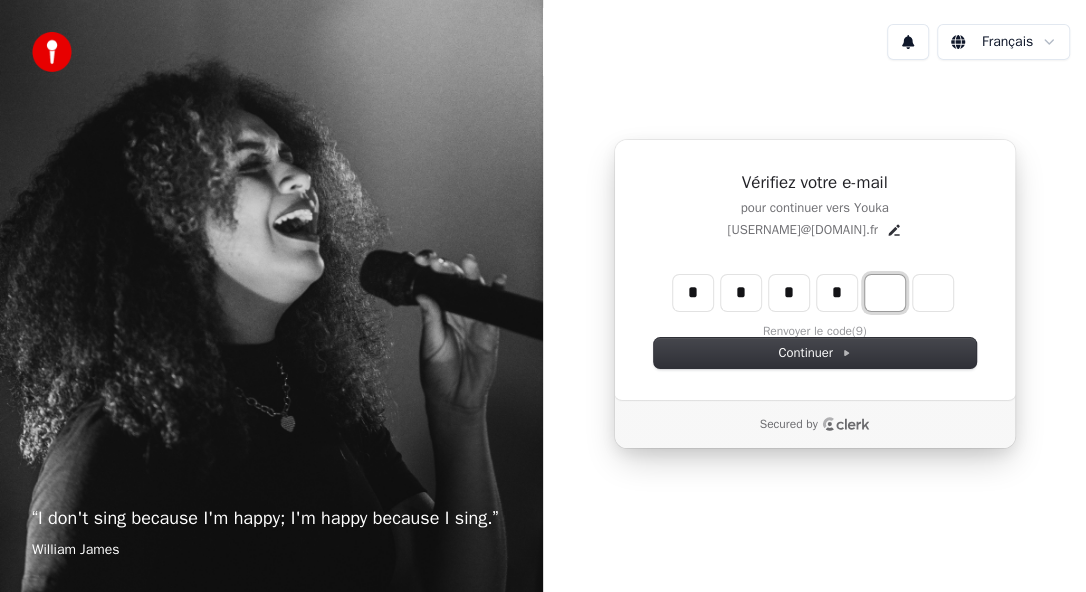 type on "****" 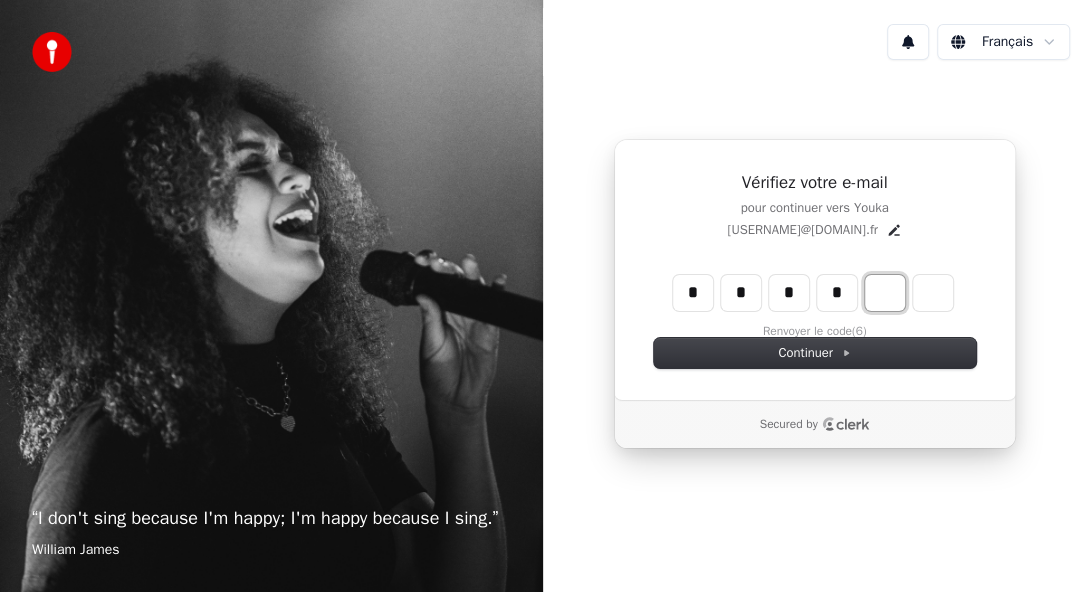 type on "*" 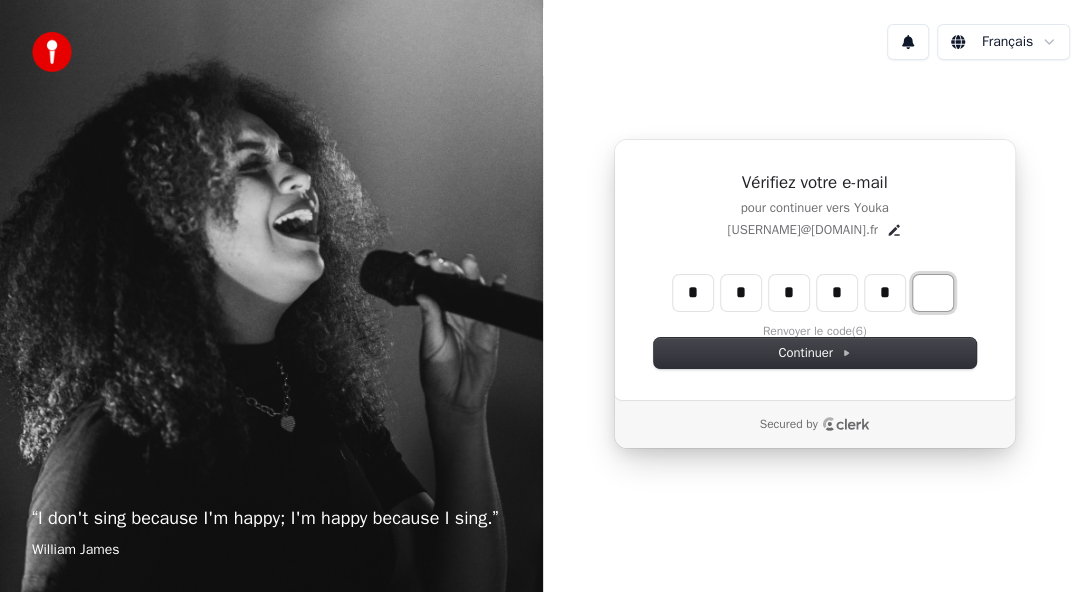 type on "******" 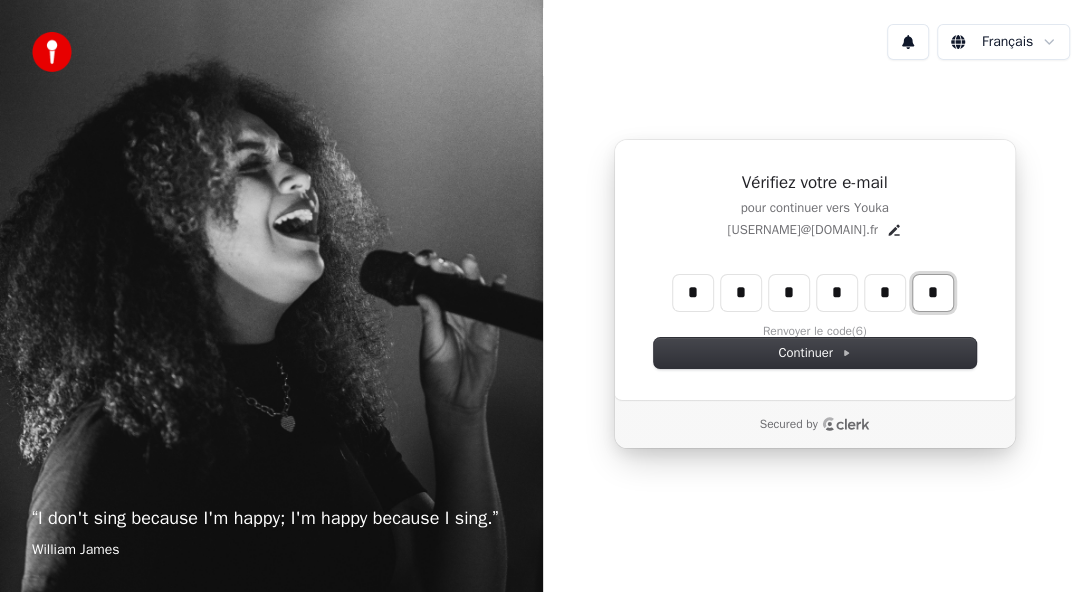 type on "*" 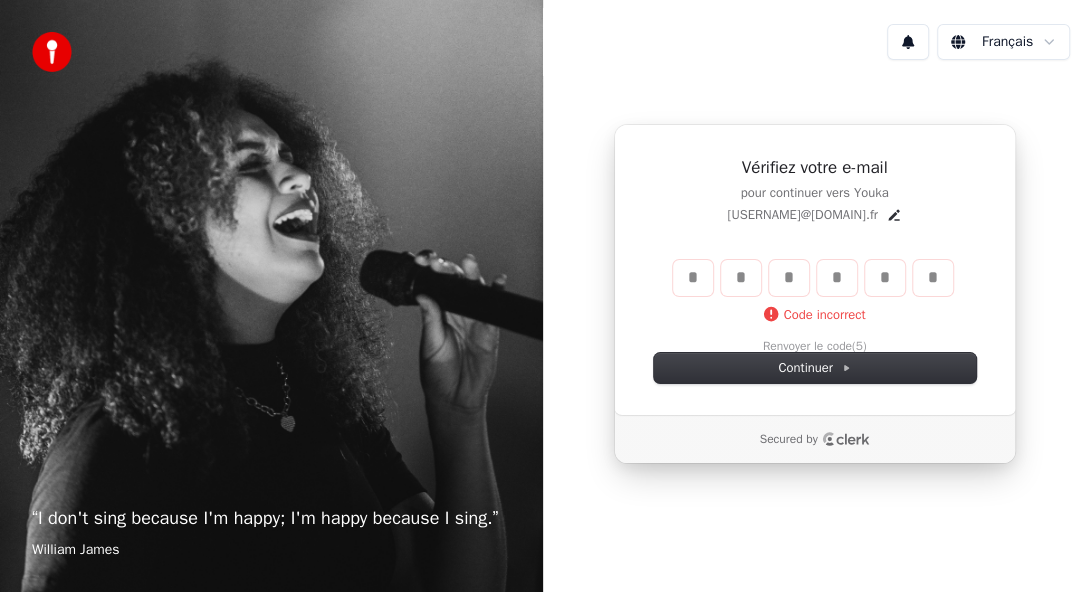 type 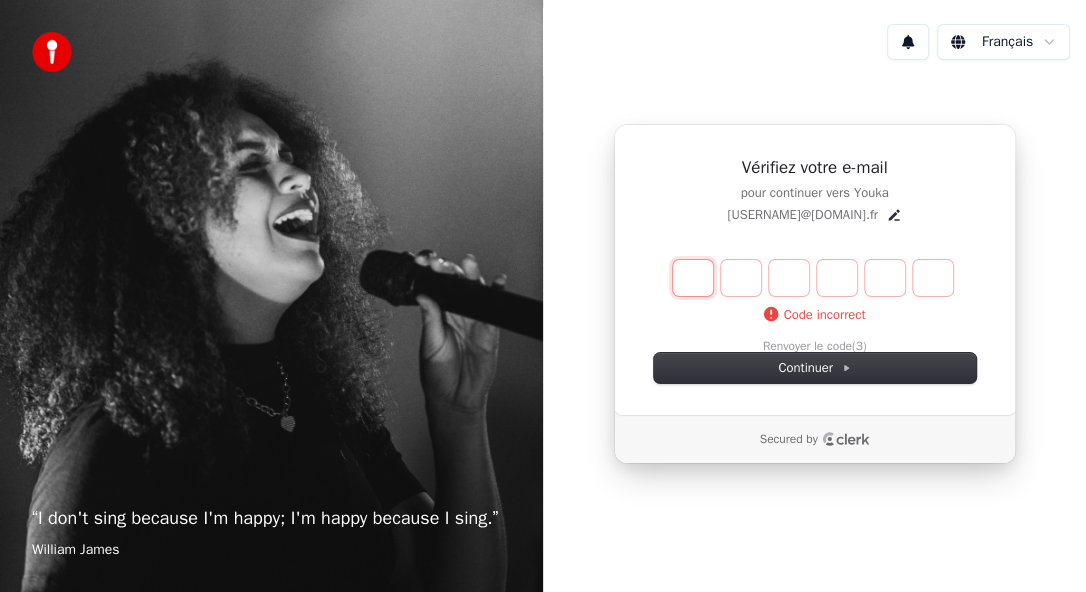 type on "*" 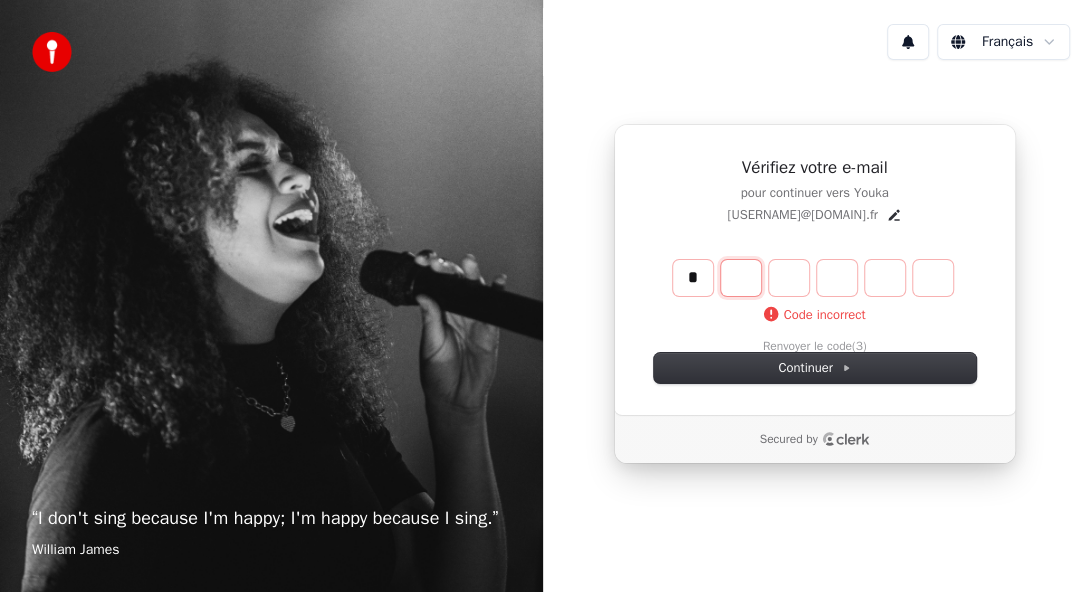 type on "*" 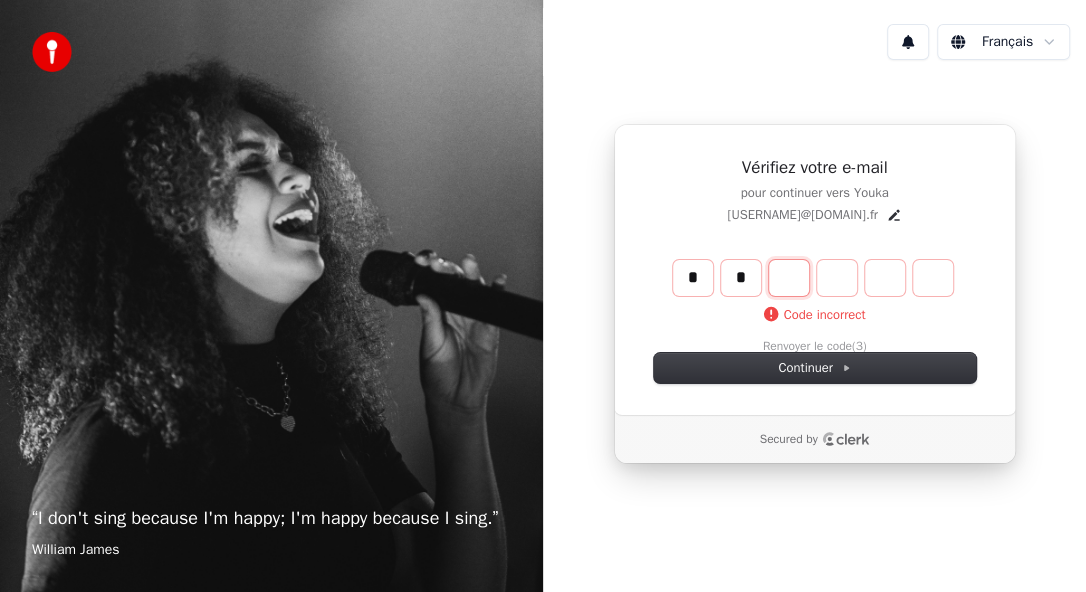 type on "**" 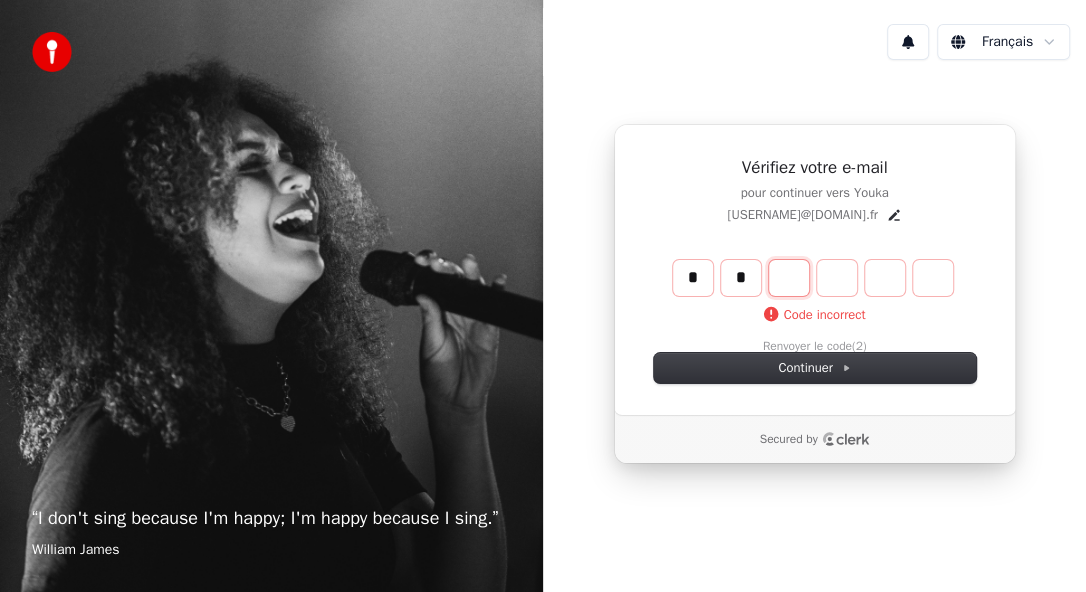 type on "*" 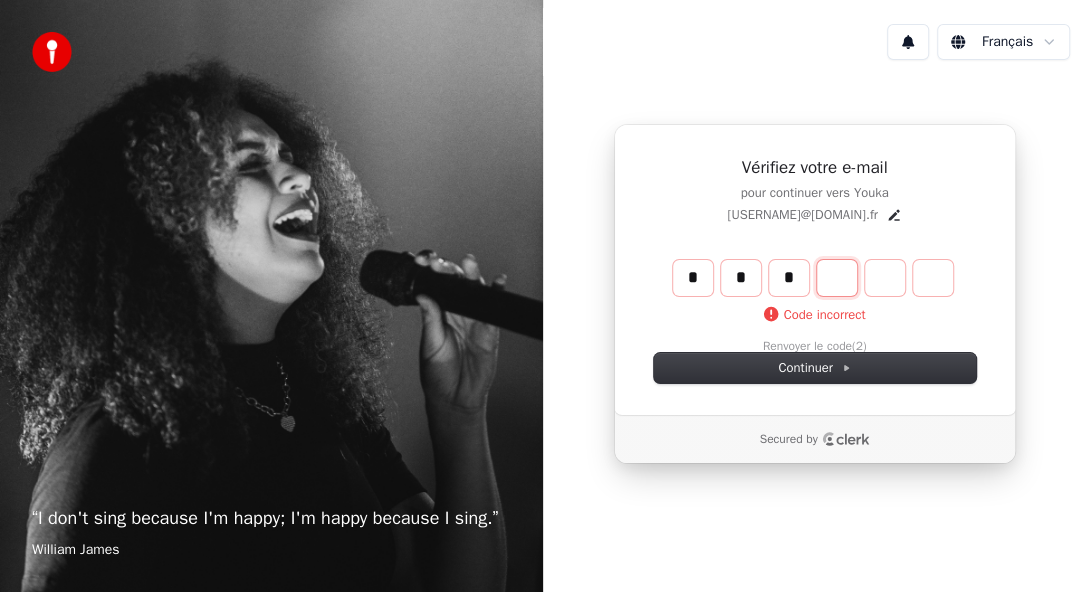 type on "***" 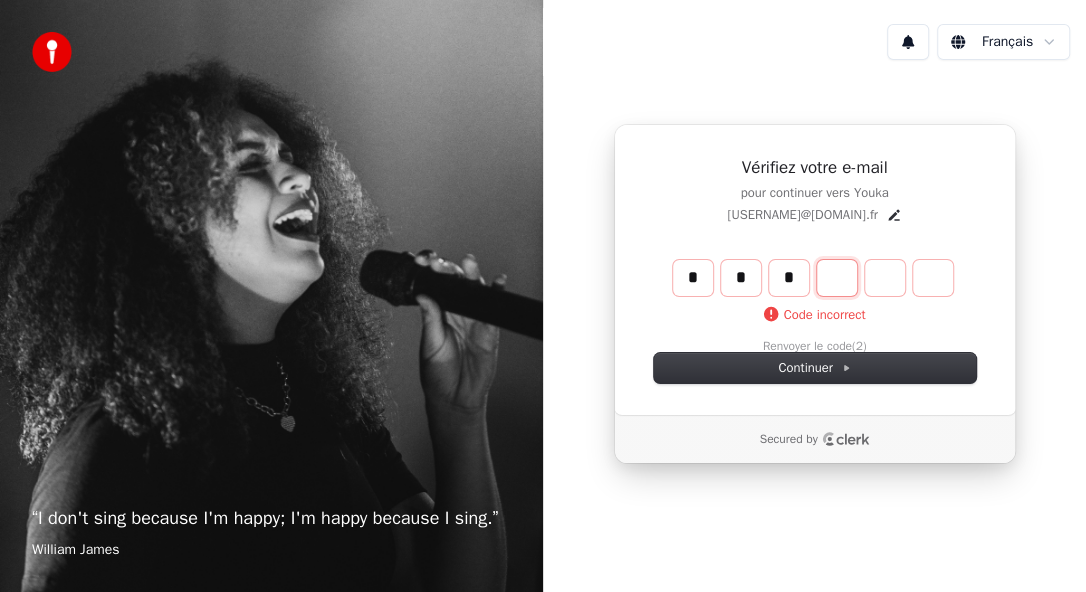 type on "*" 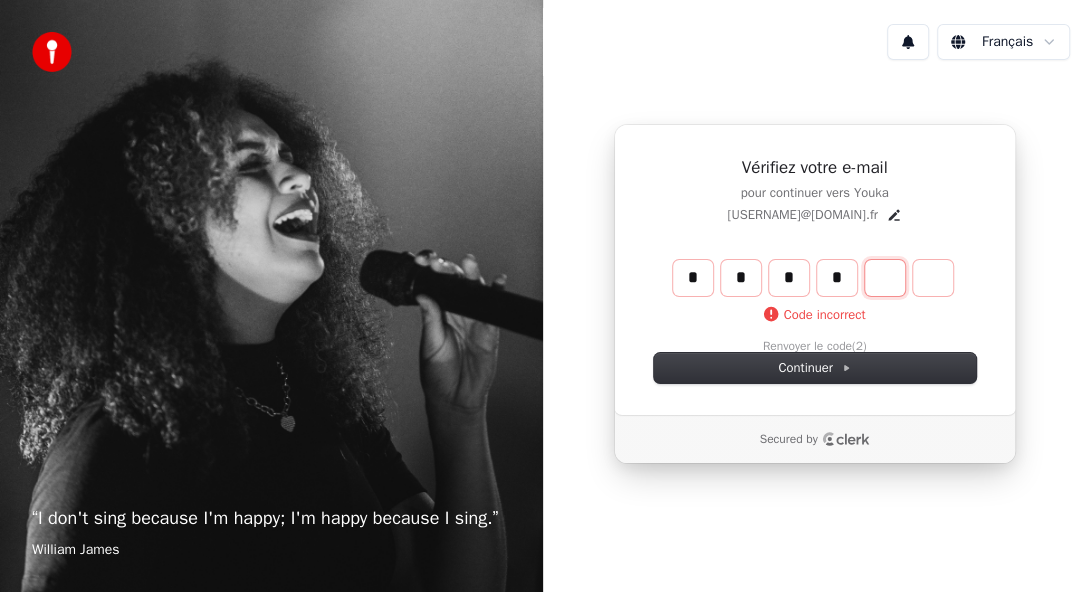 type on "****" 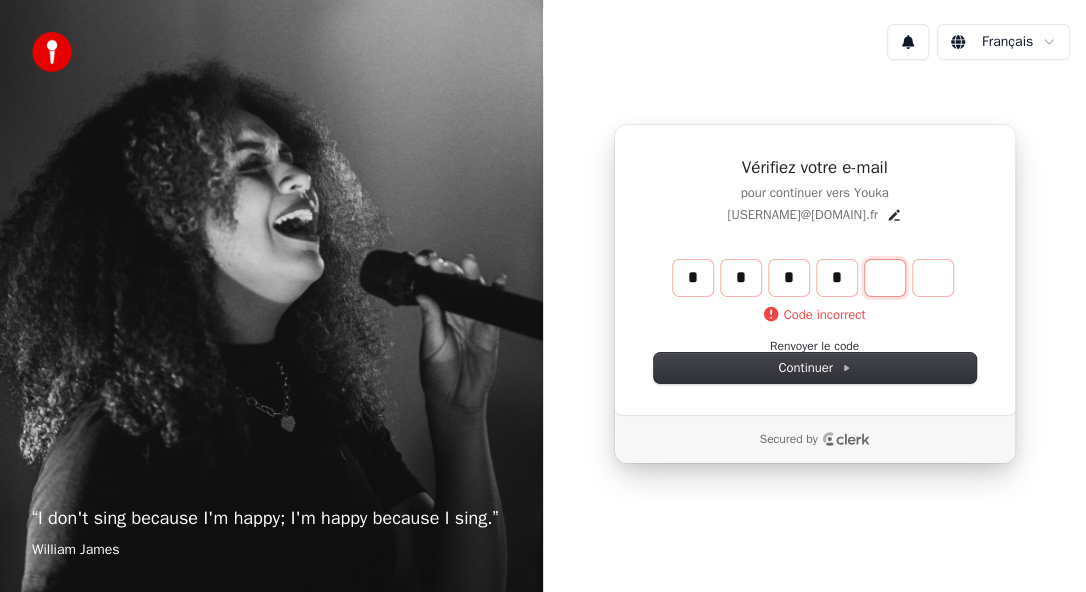 type on "*" 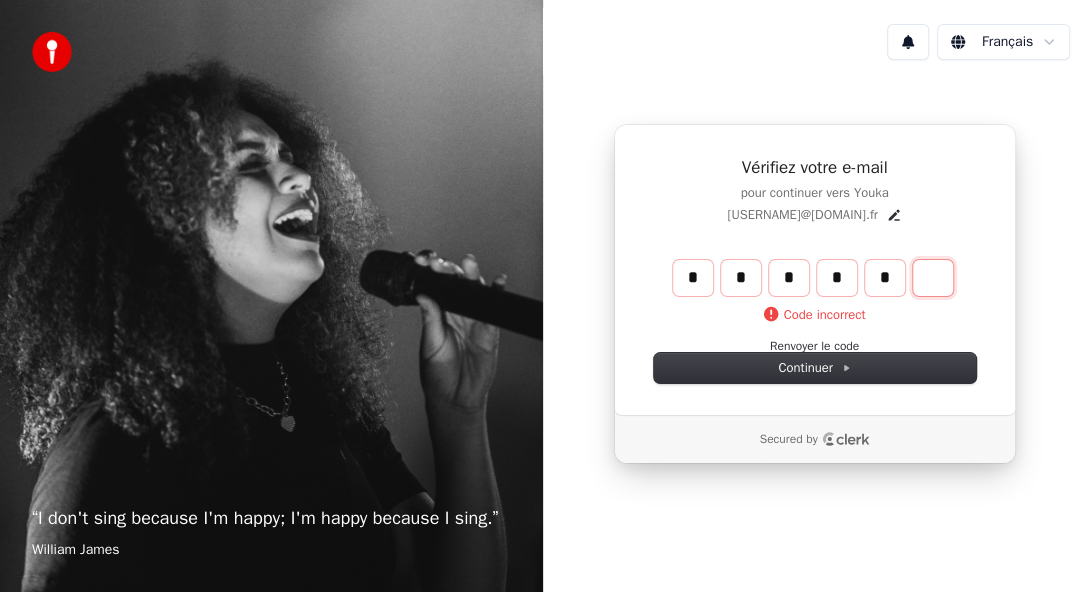 type on "******" 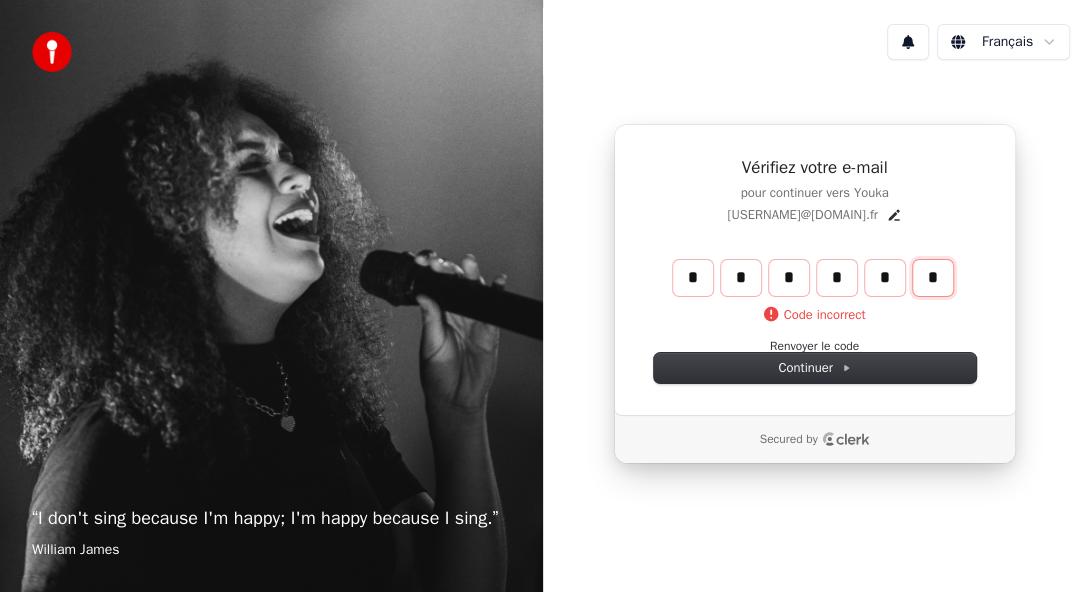 type on "*" 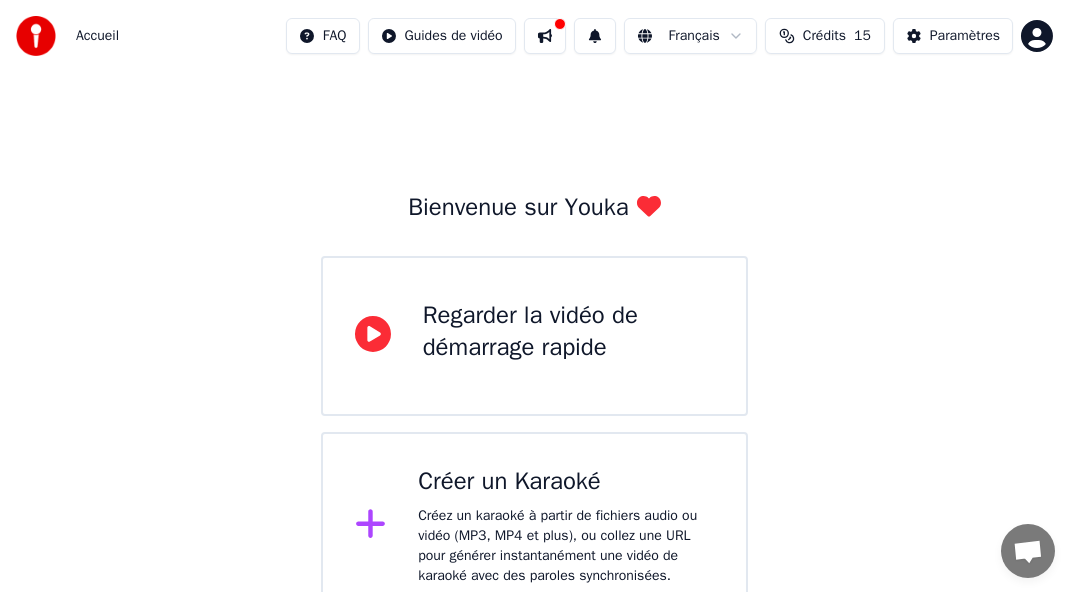 click on "Bienvenue sur Youka Regarder la vidéo de démarrage rapide Créer un Karaoké Créez un karaoké à partir de fichiers audio ou vidéo (MP3, MP4 et plus), ou collez une URL pour générer instantanément une vidéo de karaoké avec des paroles synchronisées." at bounding box center (535, 406) 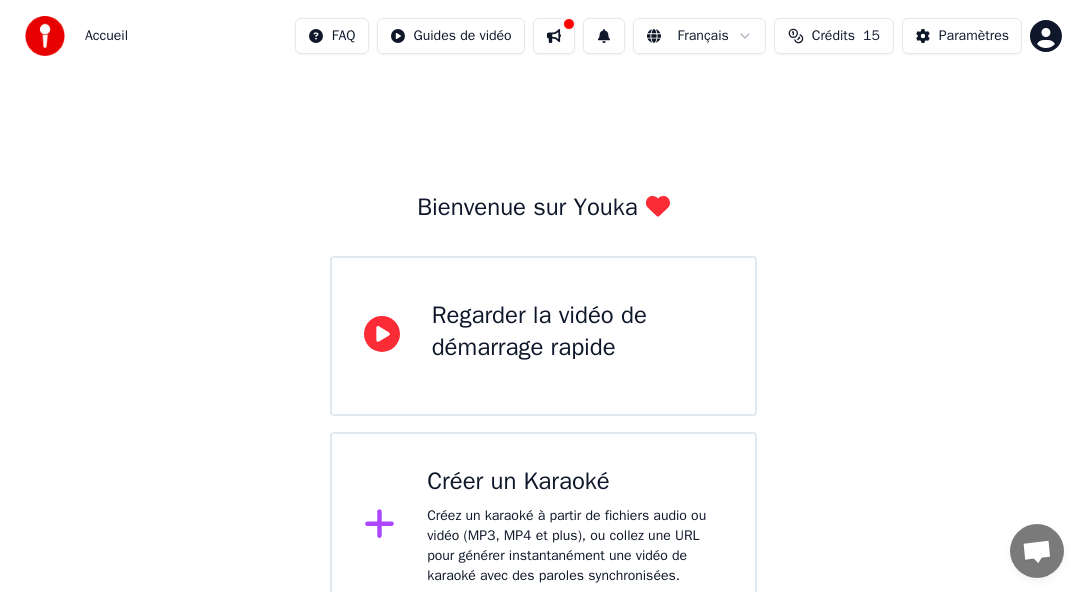scroll, scrollTop: 26, scrollLeft: 0, axis: vertical 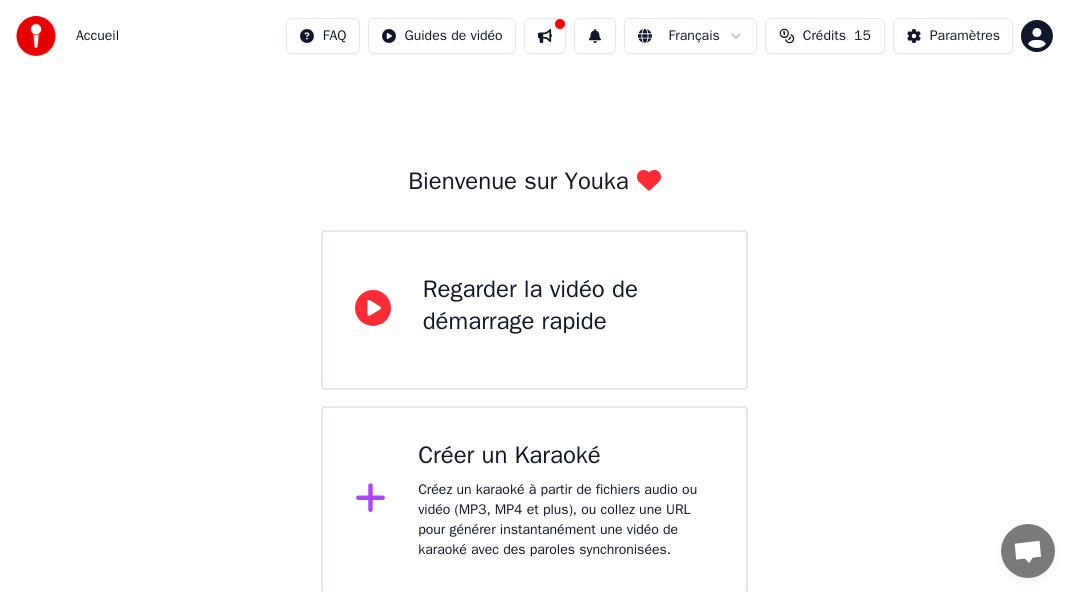 click 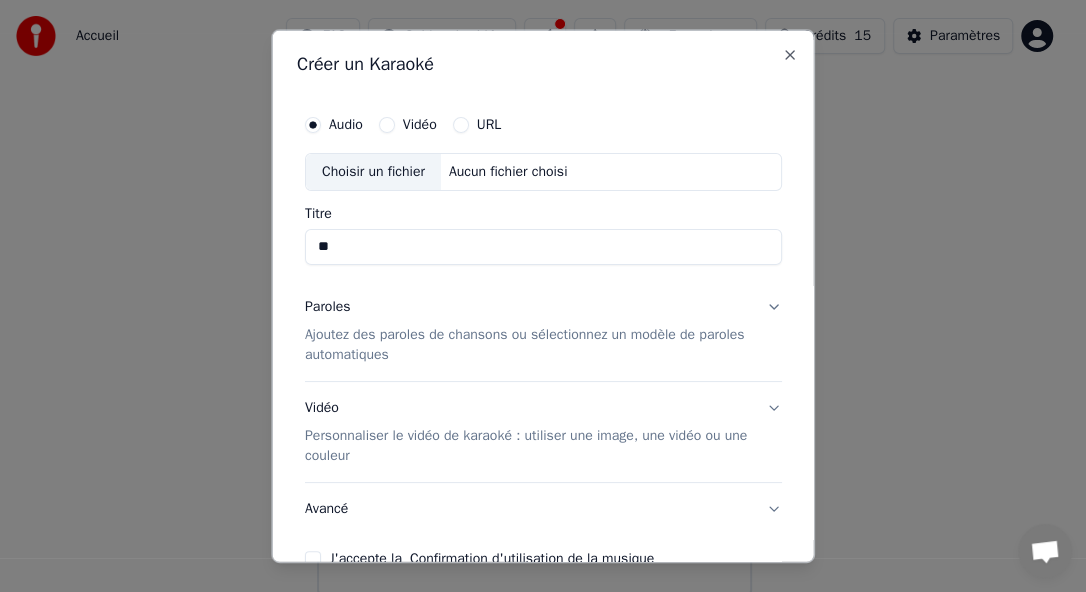 type on "*" 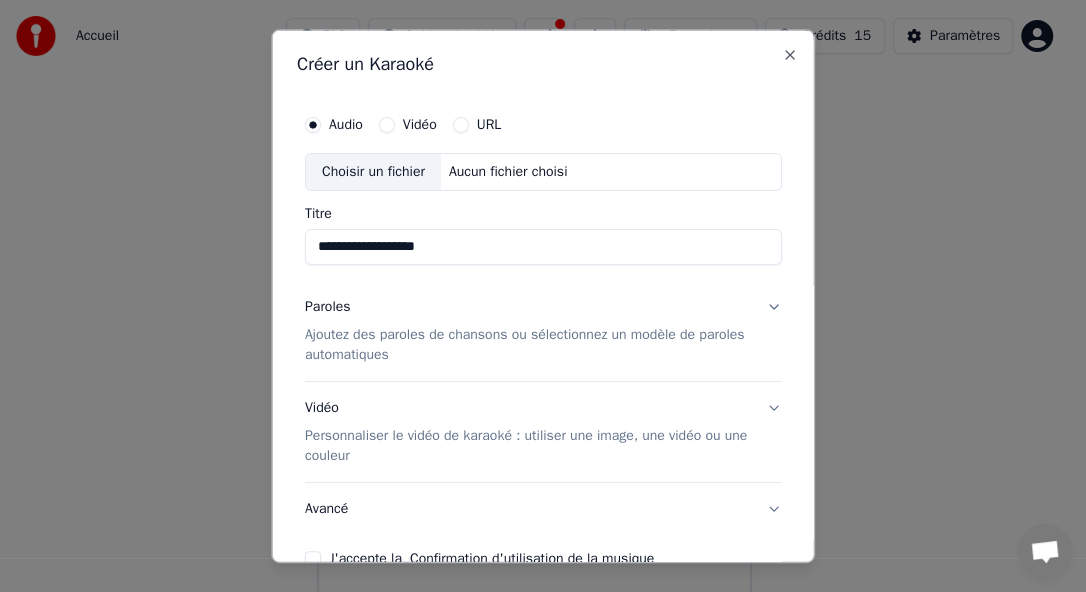type on "**********" 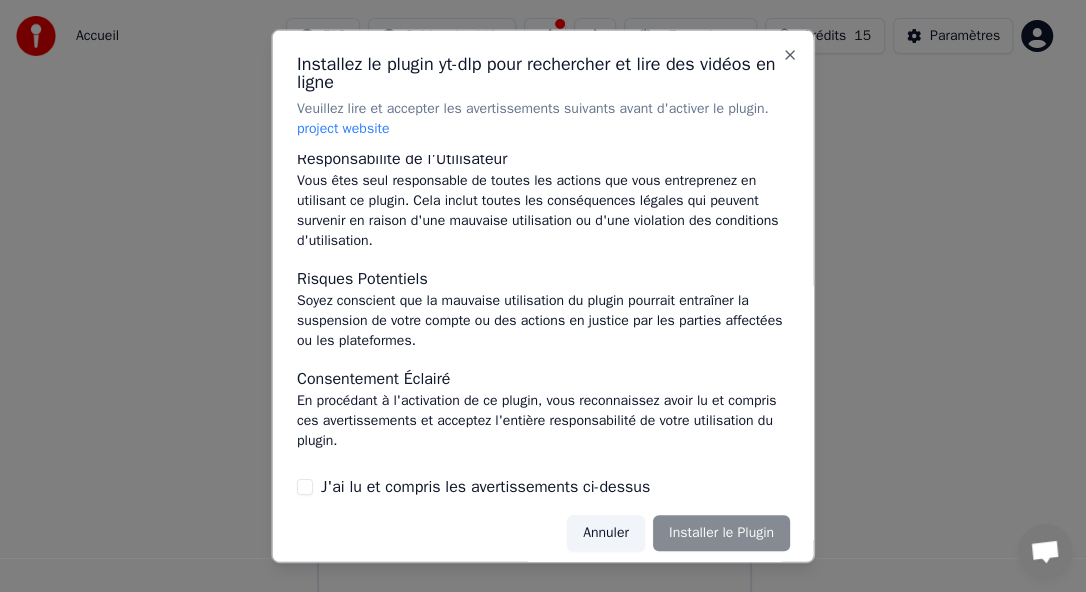 scroll, scrollTop: 367, scrollLeft: 0, axis: vertical 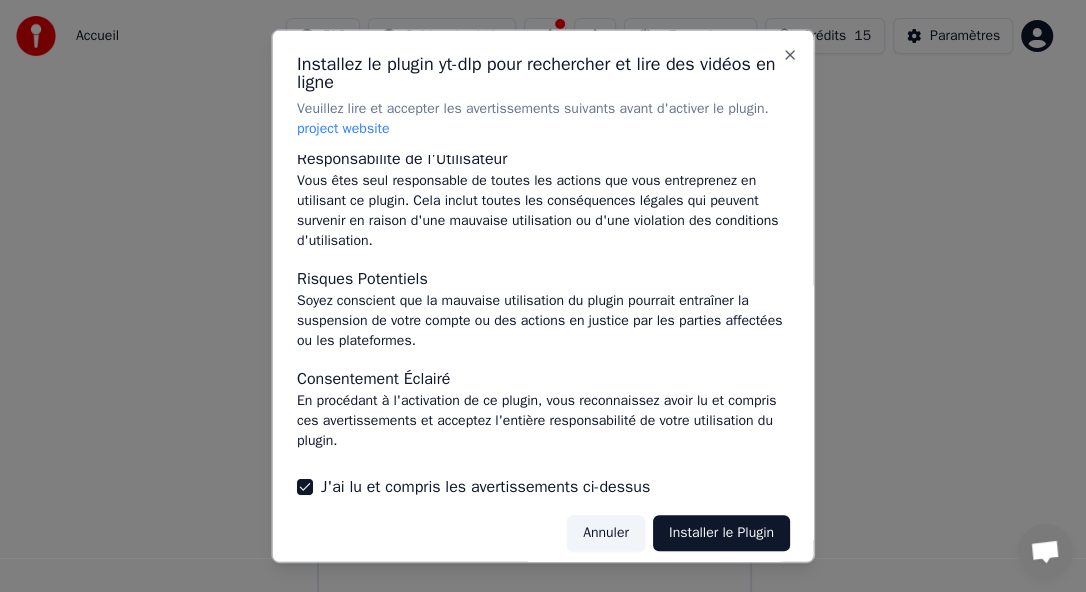 click on "Installer le Plugin" at bounding box center (720, 533) 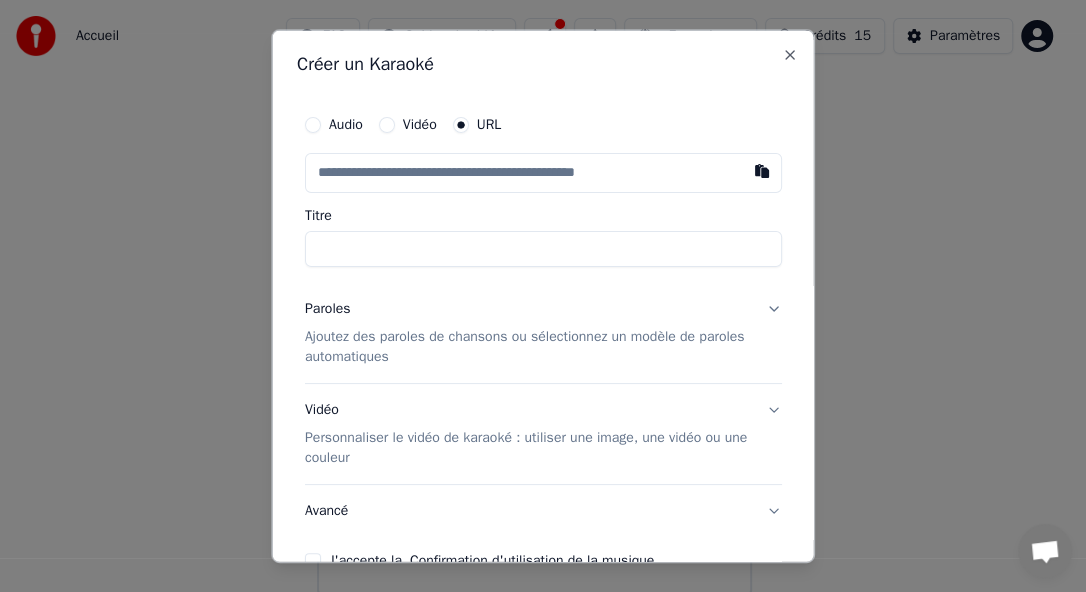 paste on "**********" 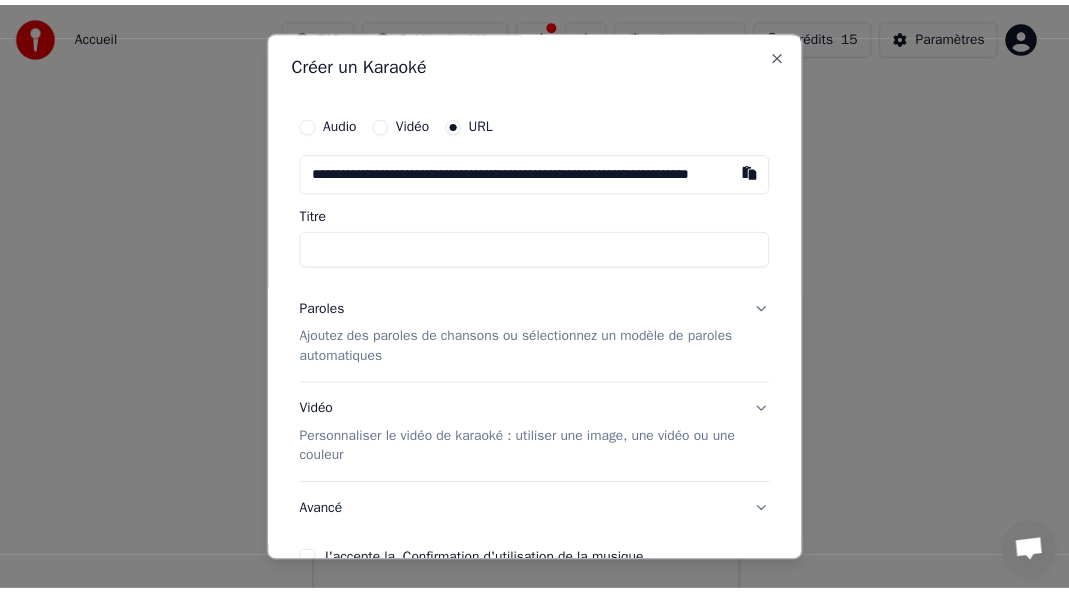 scroll, scrollTop: 0, scrollLeft: 107, axis: horizontal 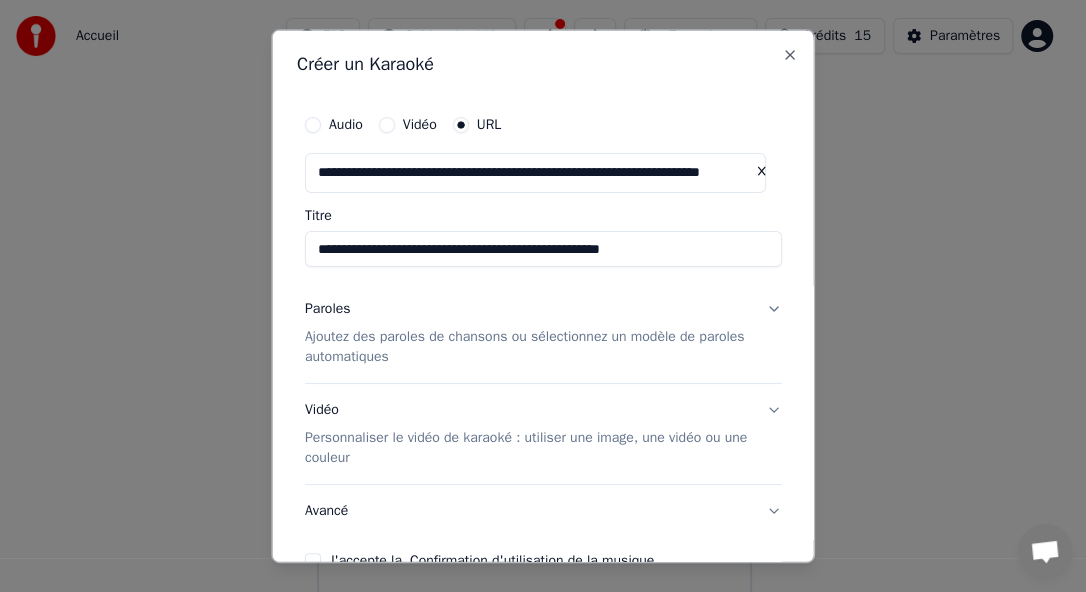 type on "**********" 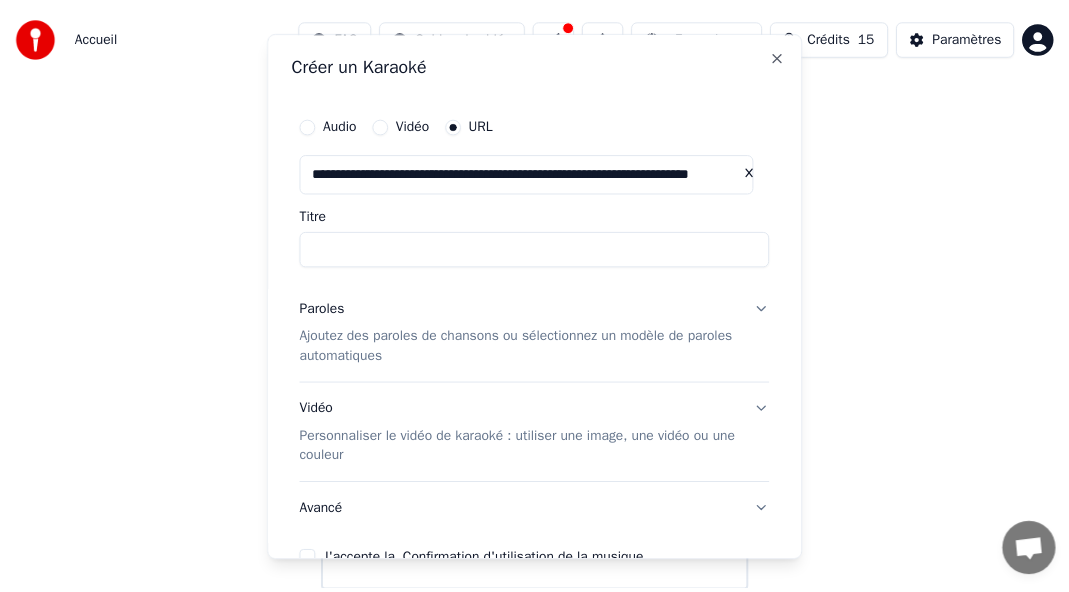 scroll, scrollTop: 0, scrollLeft: 0, axis: both 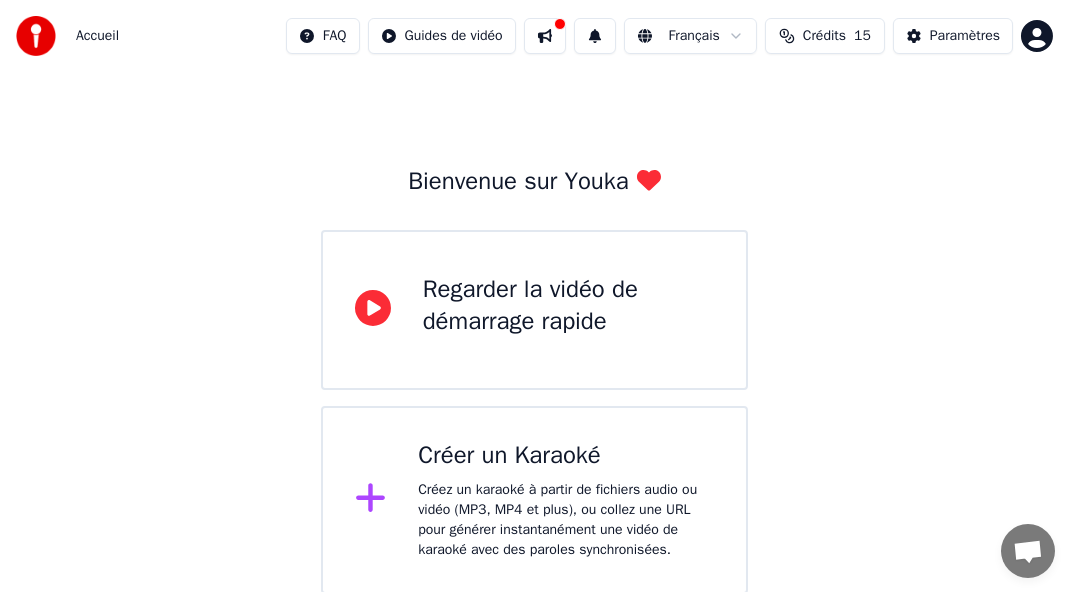 drag, startPoint x: 806, startPoint y: 277, endPoint x: 806, endPoint y: 303, distance: 26 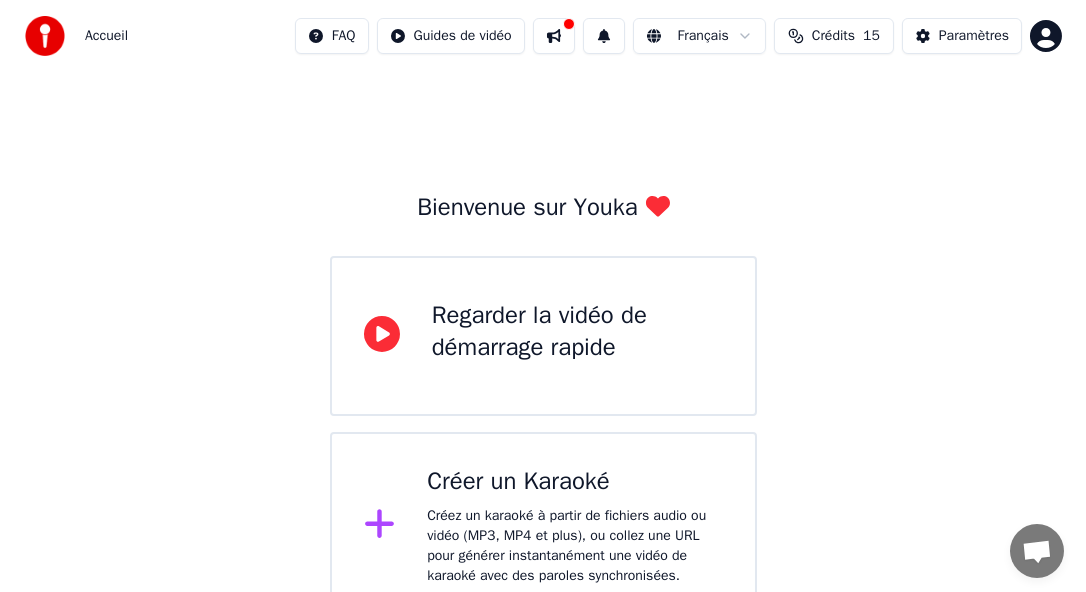 scroll, scrollTop: 26, scrollLeft: 0, axis: vertical 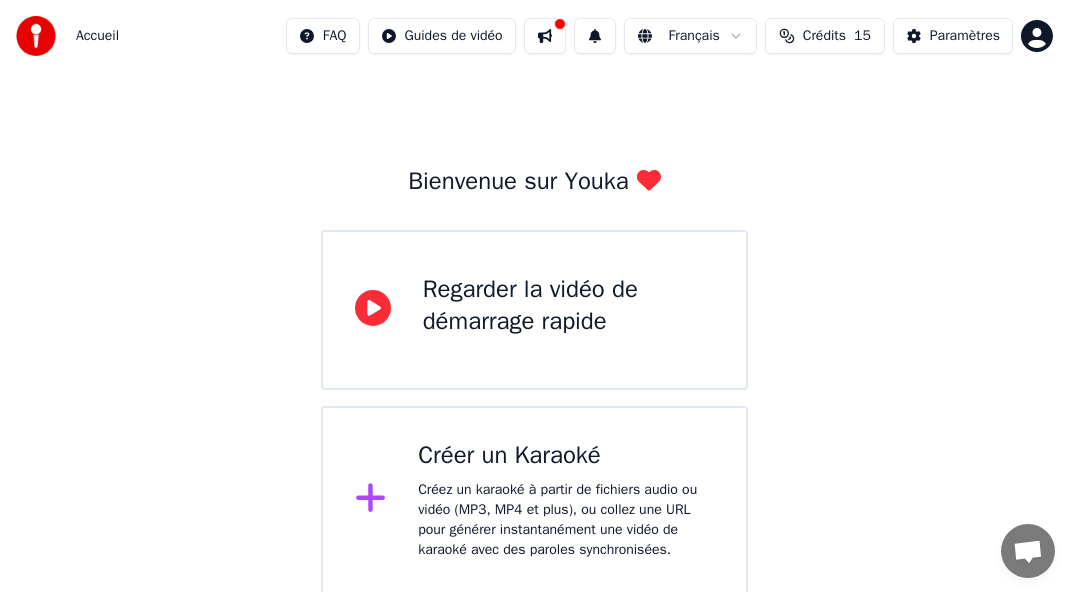 click on "Créez un karaoké à partir de fichiers audio ou vidéo (MP3, MP4 et plus), ou collez une URL pour générer instantanément une vidéo de karaoké avec des paroles synchronisées." at bounding box center [566, 520] 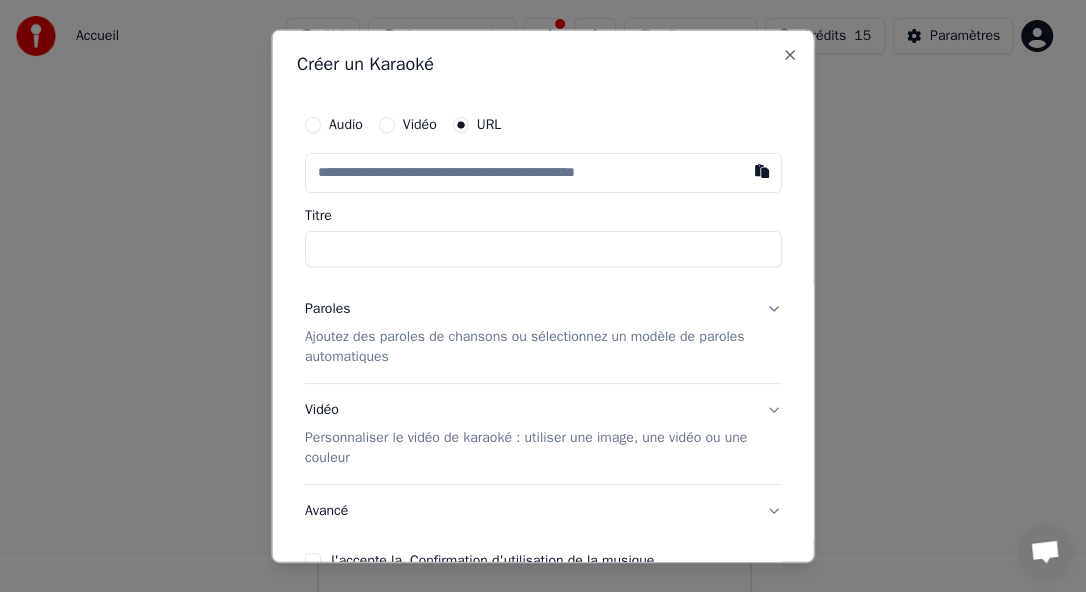 type on "**********" 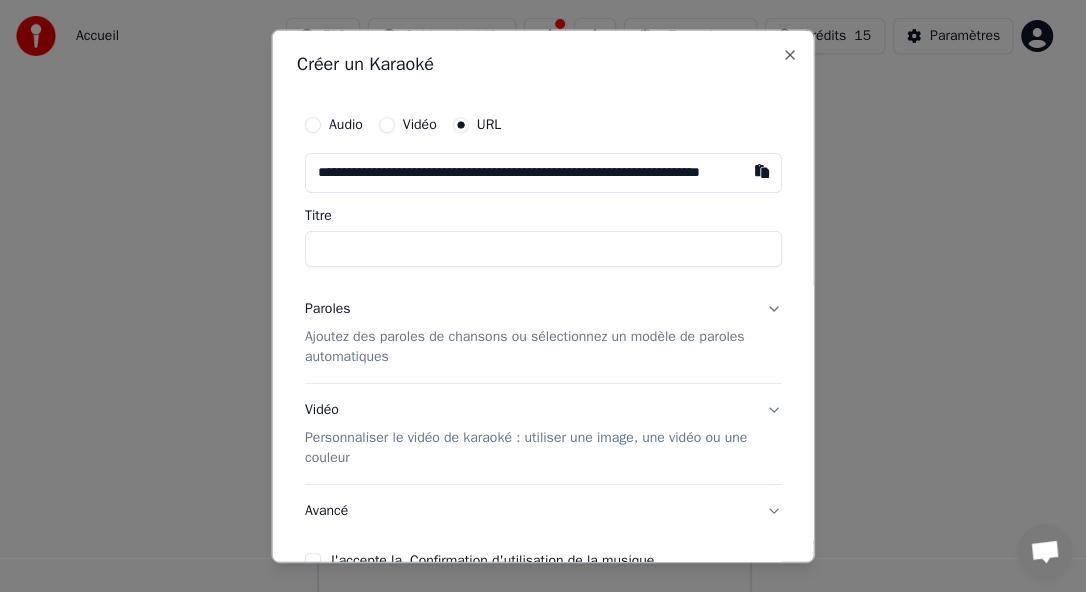 scroll, scrollTop: 0, scrollLeft: 107, axis: horizontal 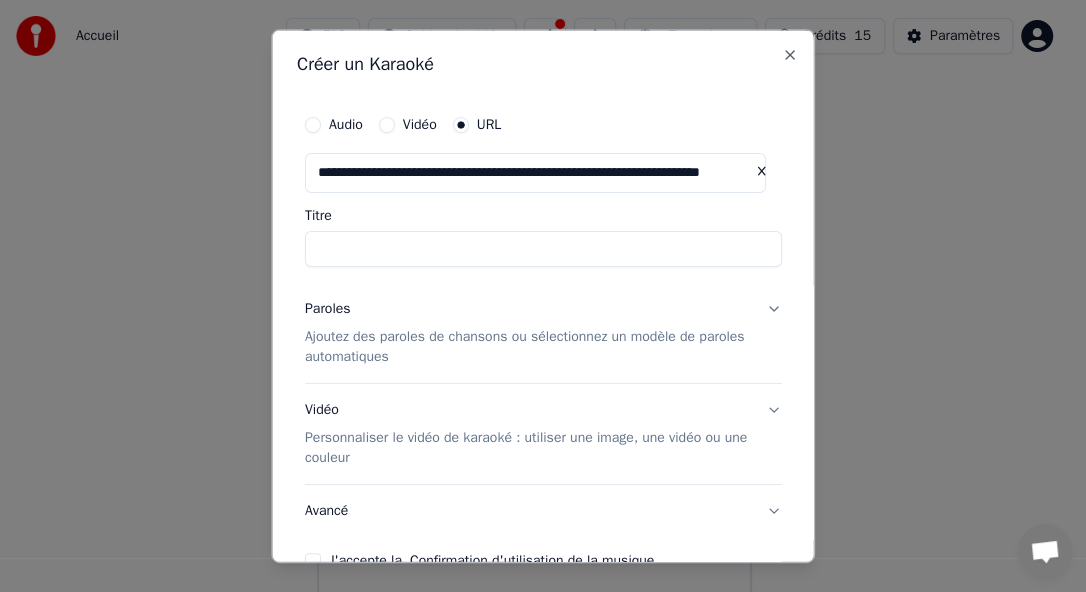 type on "**********" 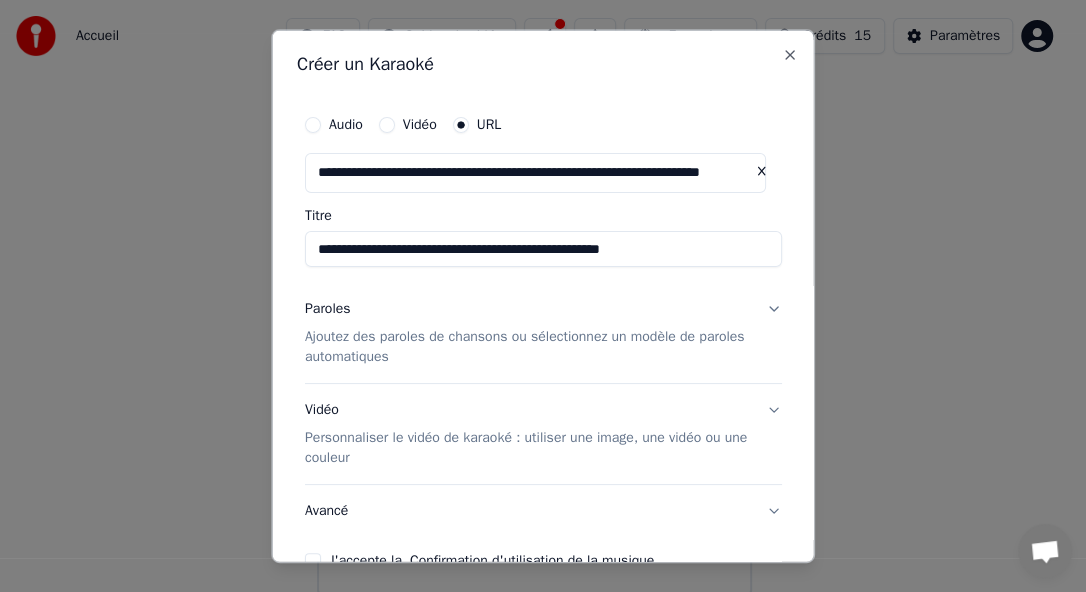 type on "**********" 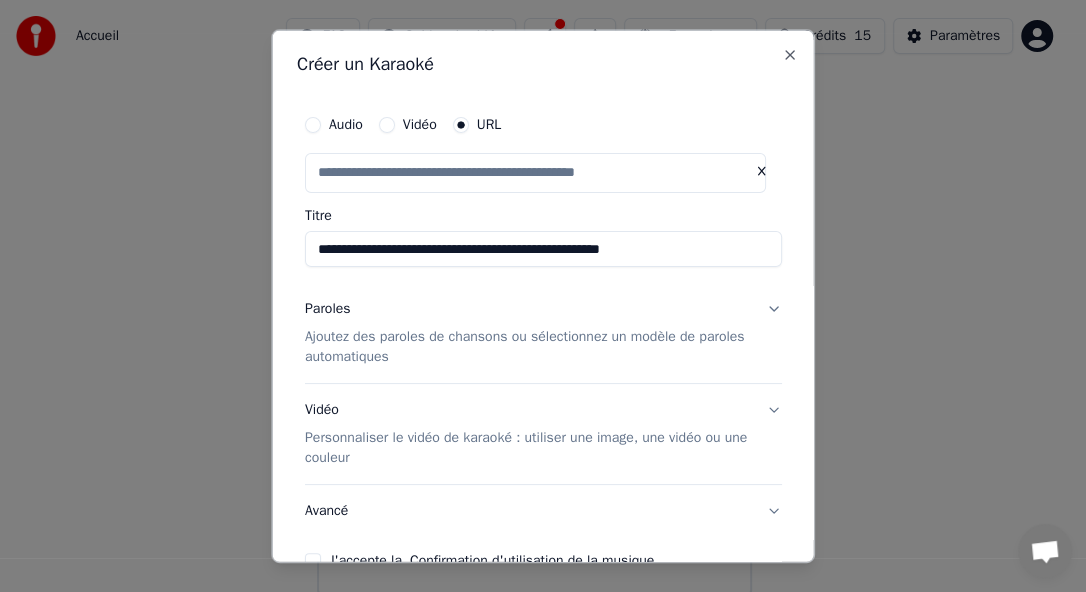 scroll, scrollTop: 0, scrollLeft: 0, axis: both 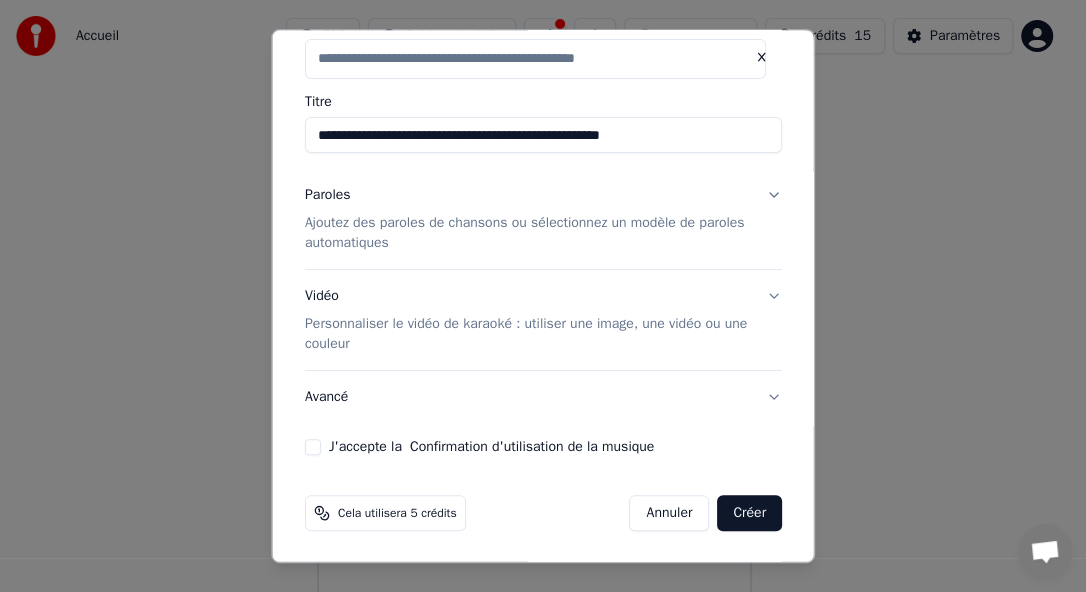 click on "J'accepte la   Confirmation d'utilisation de la musique" at bounding box center (313, 446) 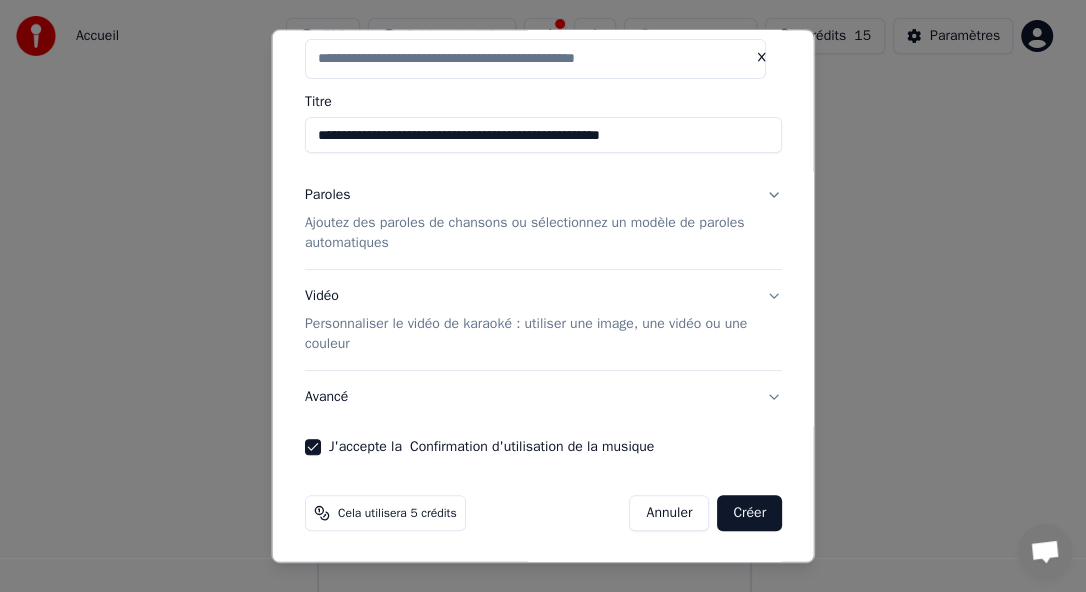 click on "Ajoutez des paroles de chansons ou sélectionnez un modèle de paroles automatiques" at bounding box center (527, 233) 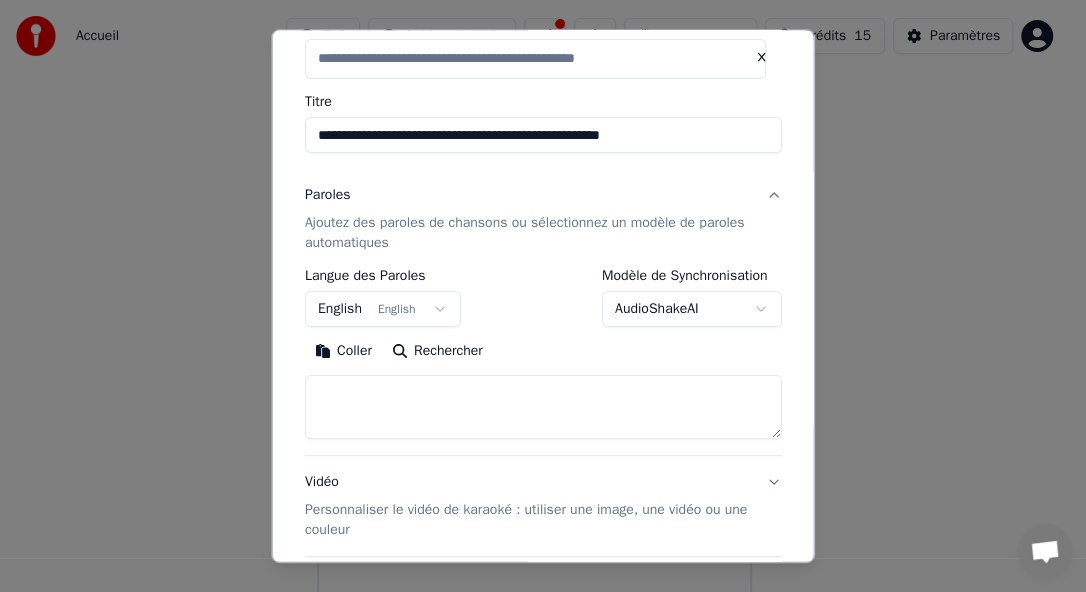 type on "**********" 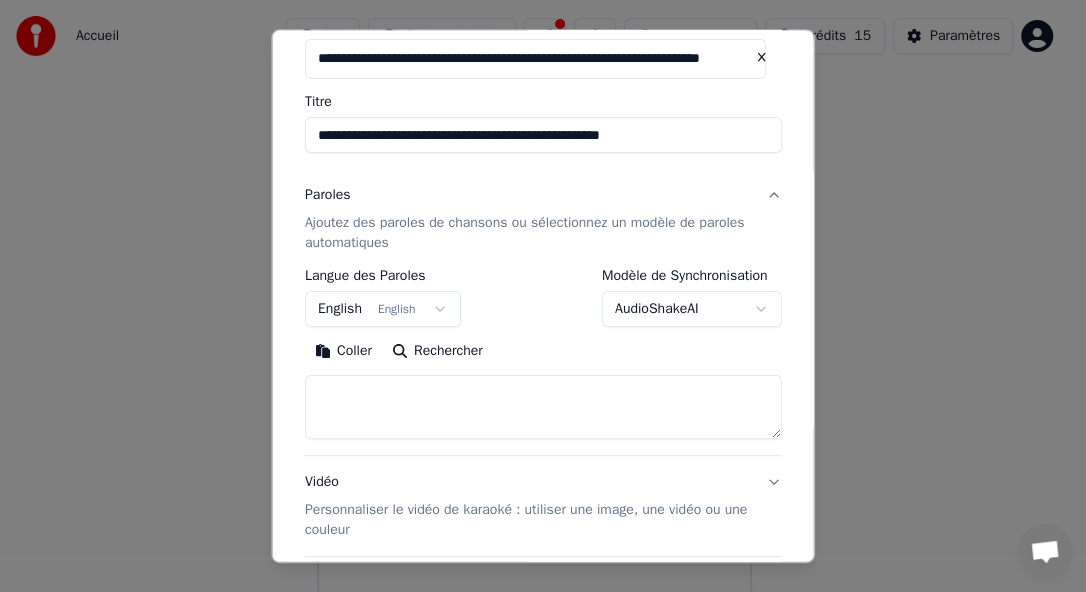 click on "English English" at bounding box center (383, 309) 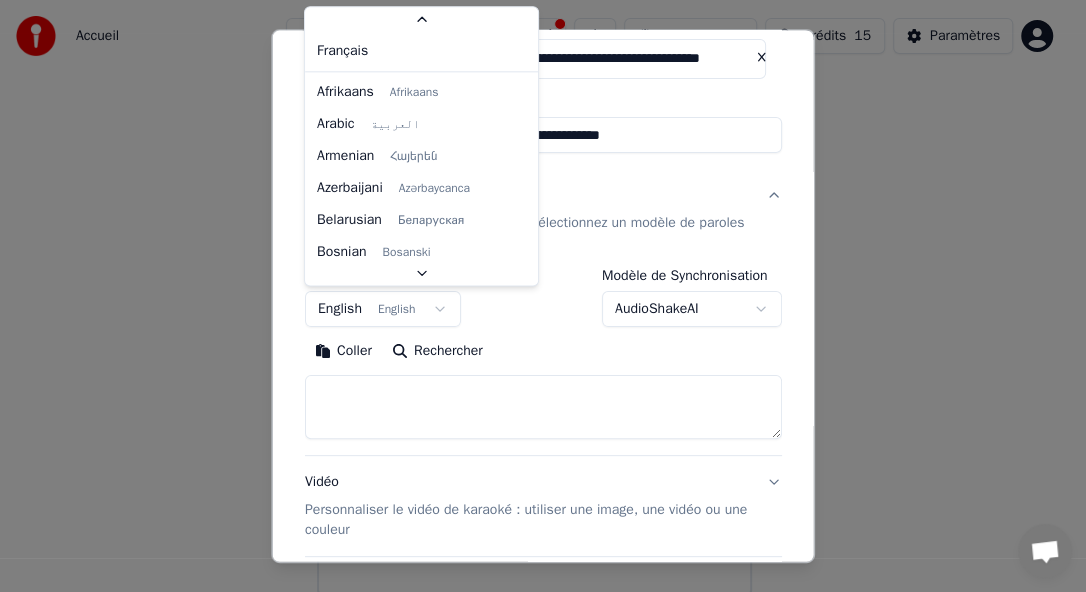 scroll, scrollTop: 102, scrollLeft: 0, axis: vertical 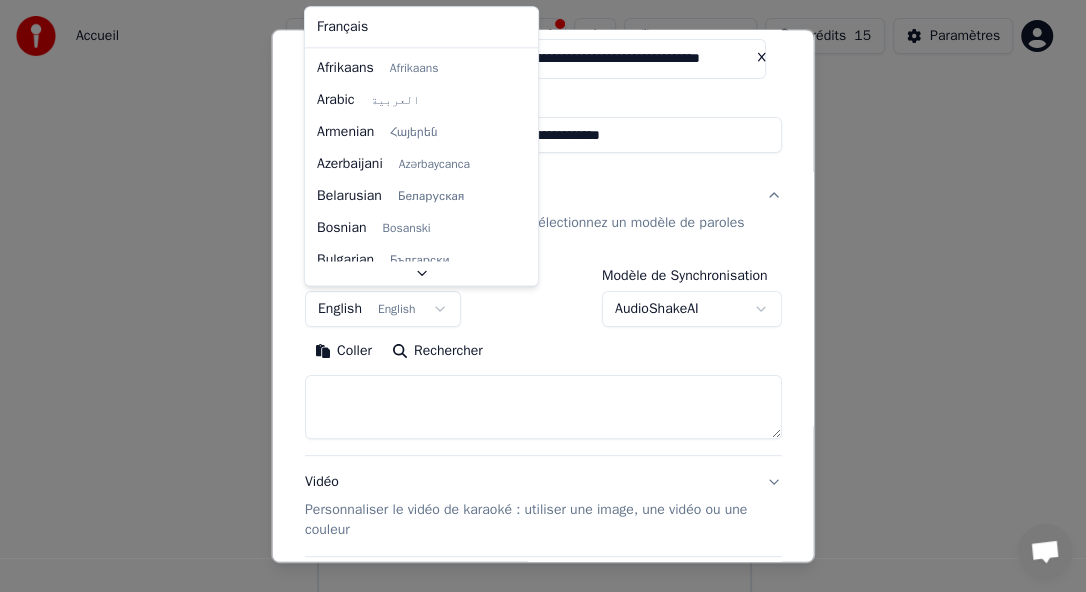 select on "**" 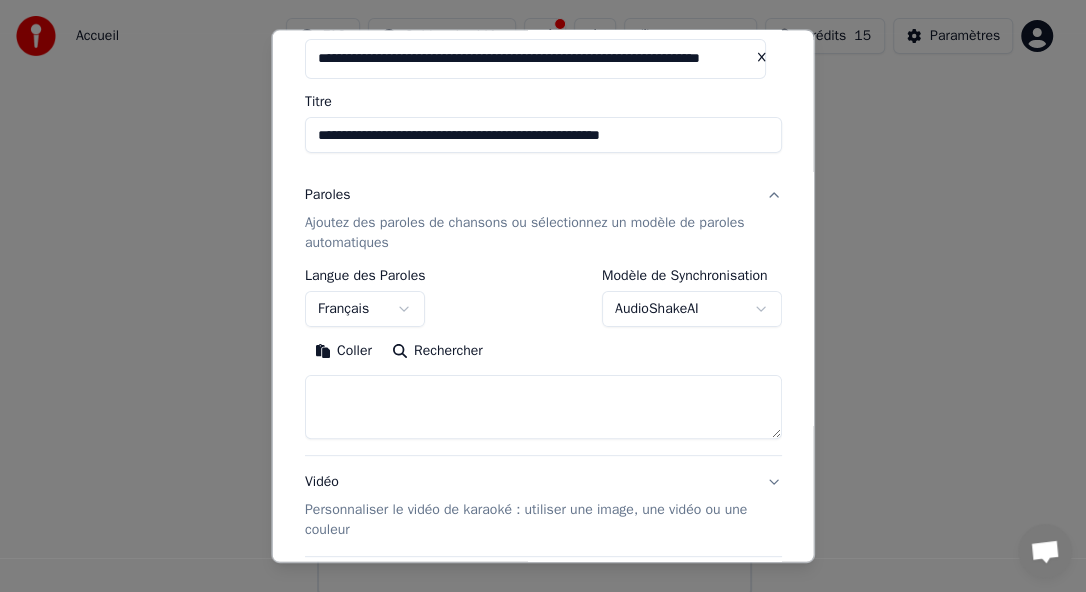 click on "**********" at bounding box center (534, 284) 